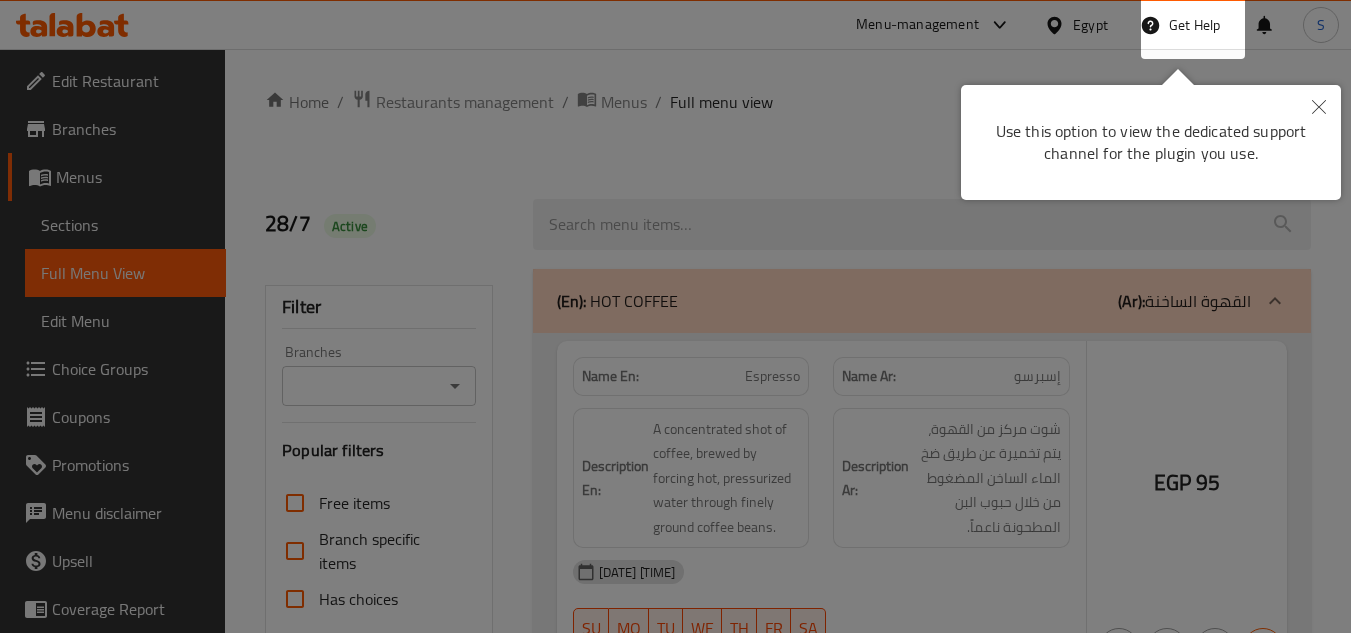 scroll, scrollTop: 0, scrollLeft: 0, axis: both 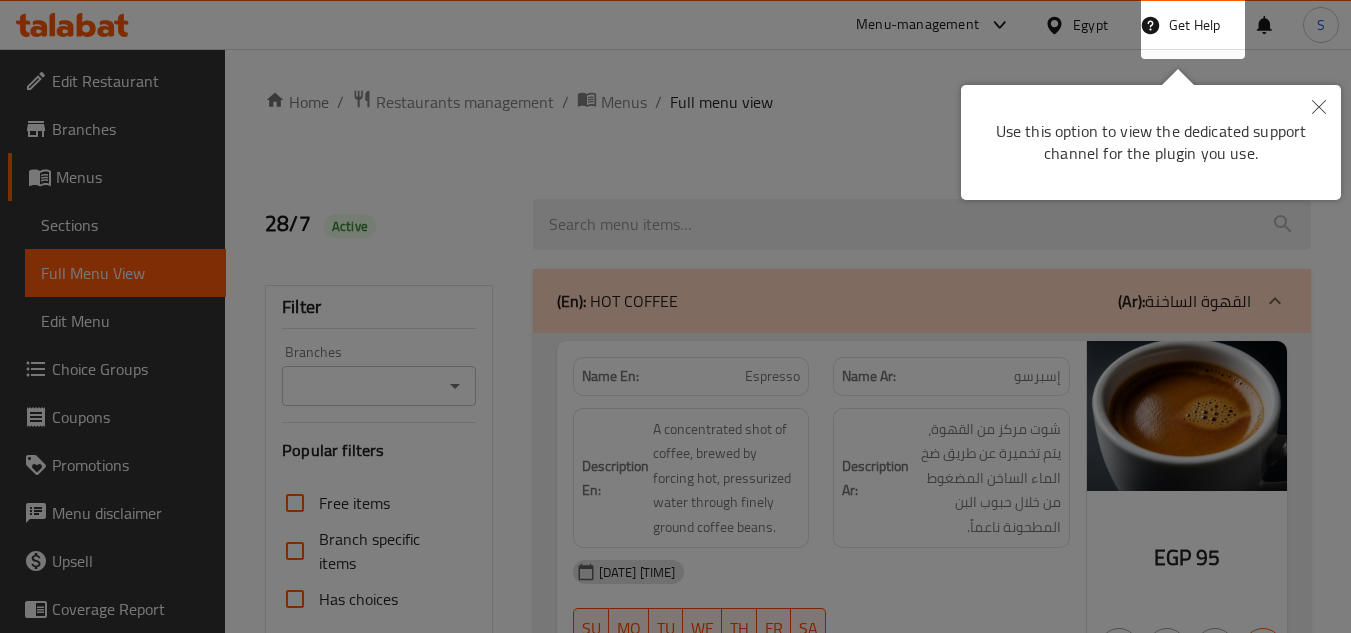 click at bounding box center [1319, 108] 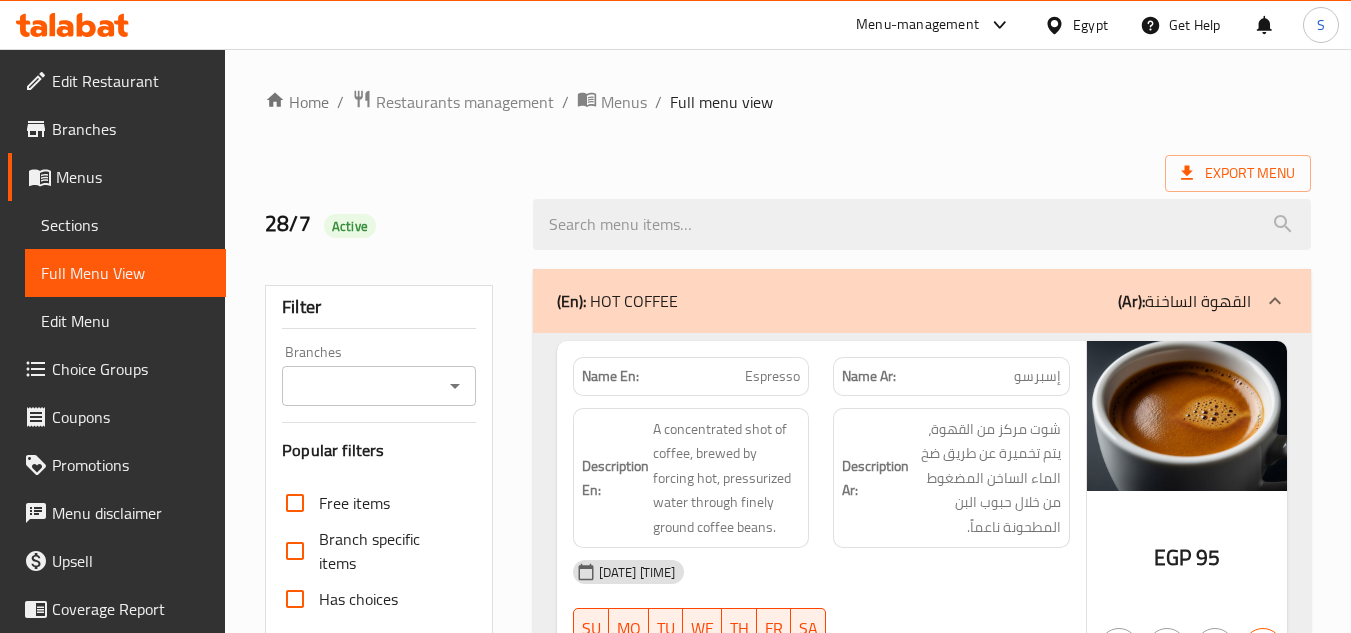 click on "Home / Restaurants management / Menus / Full menu view" at bounding box center [788, 102] 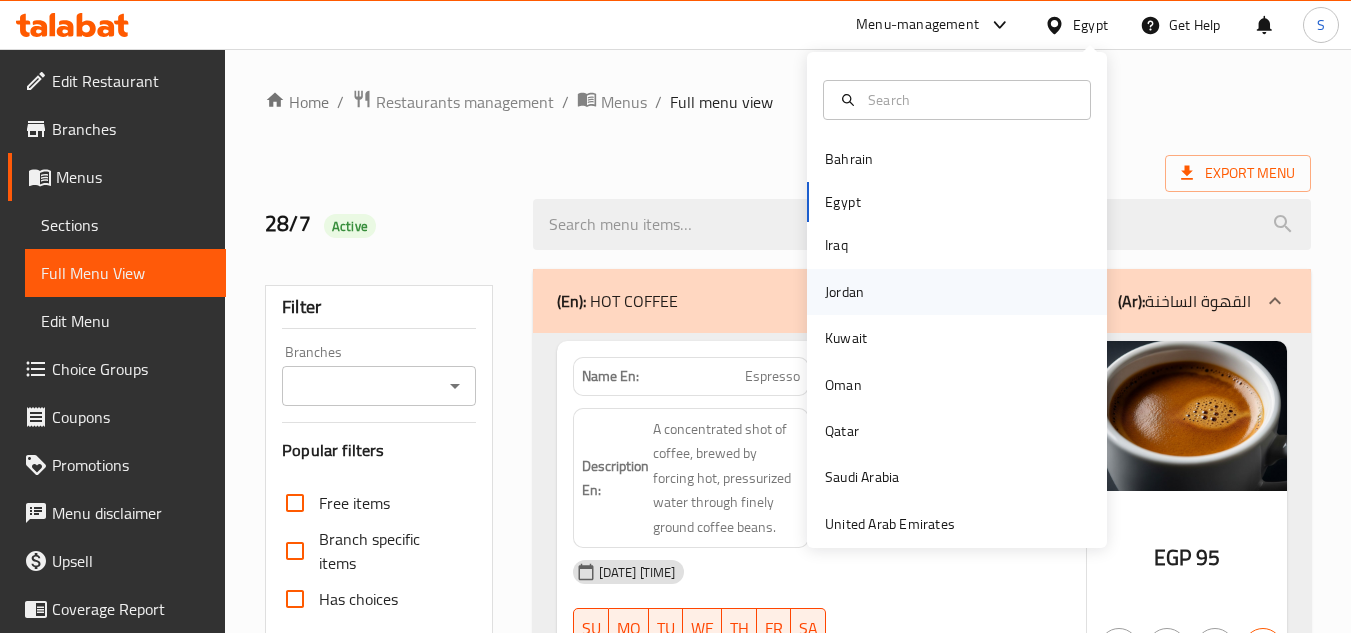 click on "Jordan" at bounding box center (957, 292) 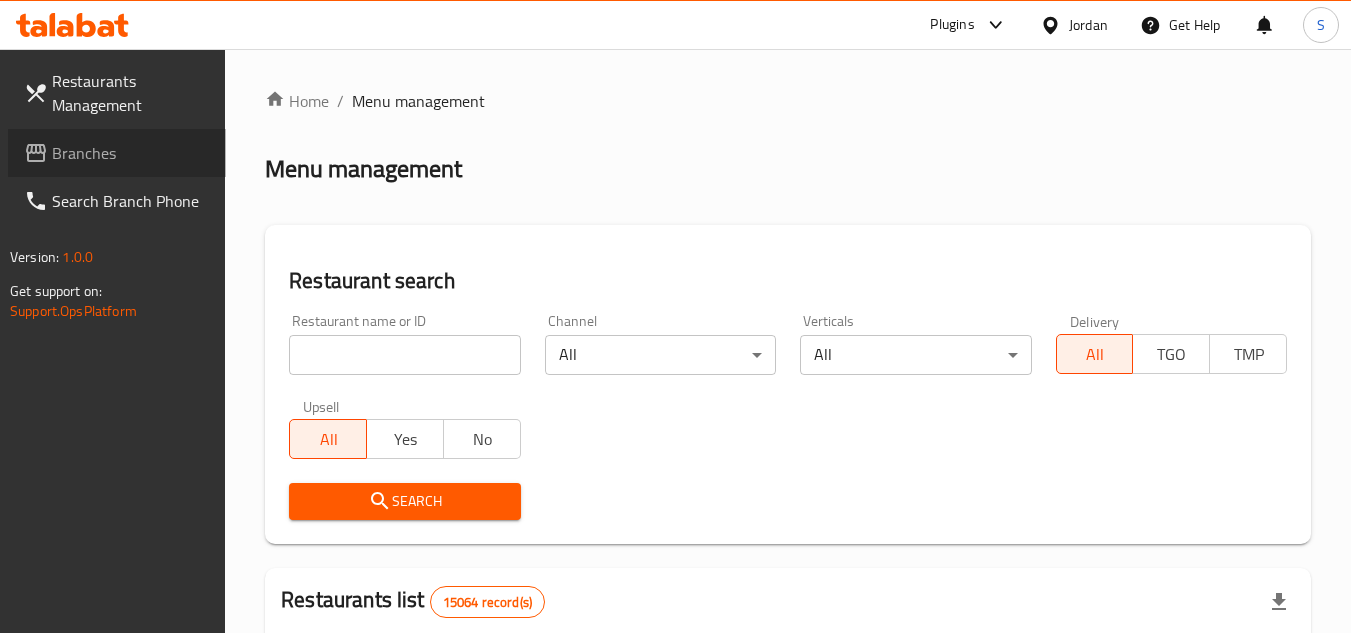 click on "Branches" at bounding box center (117, 153) 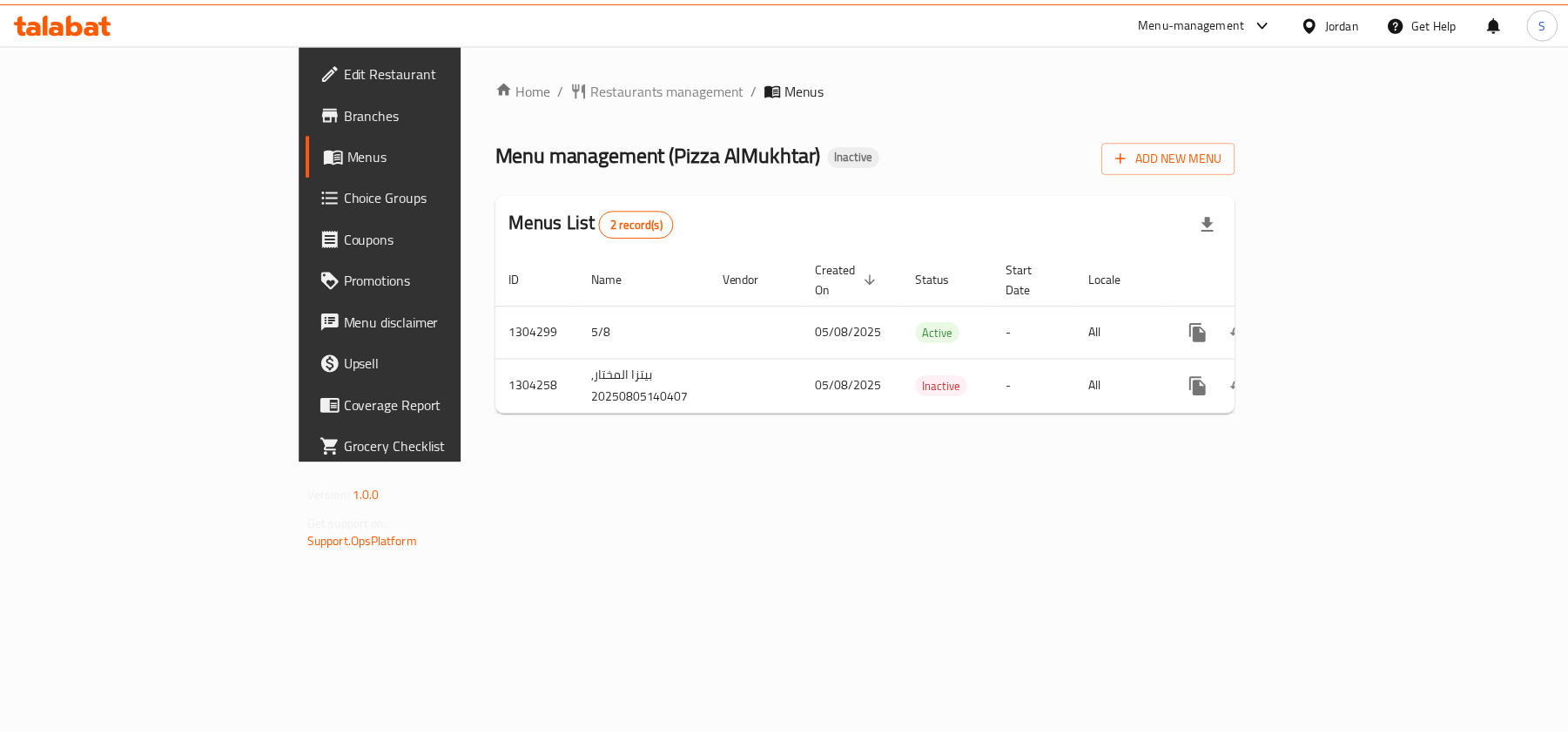 scroll, scrollTop: 0, scrollLeft: 0, axis: both 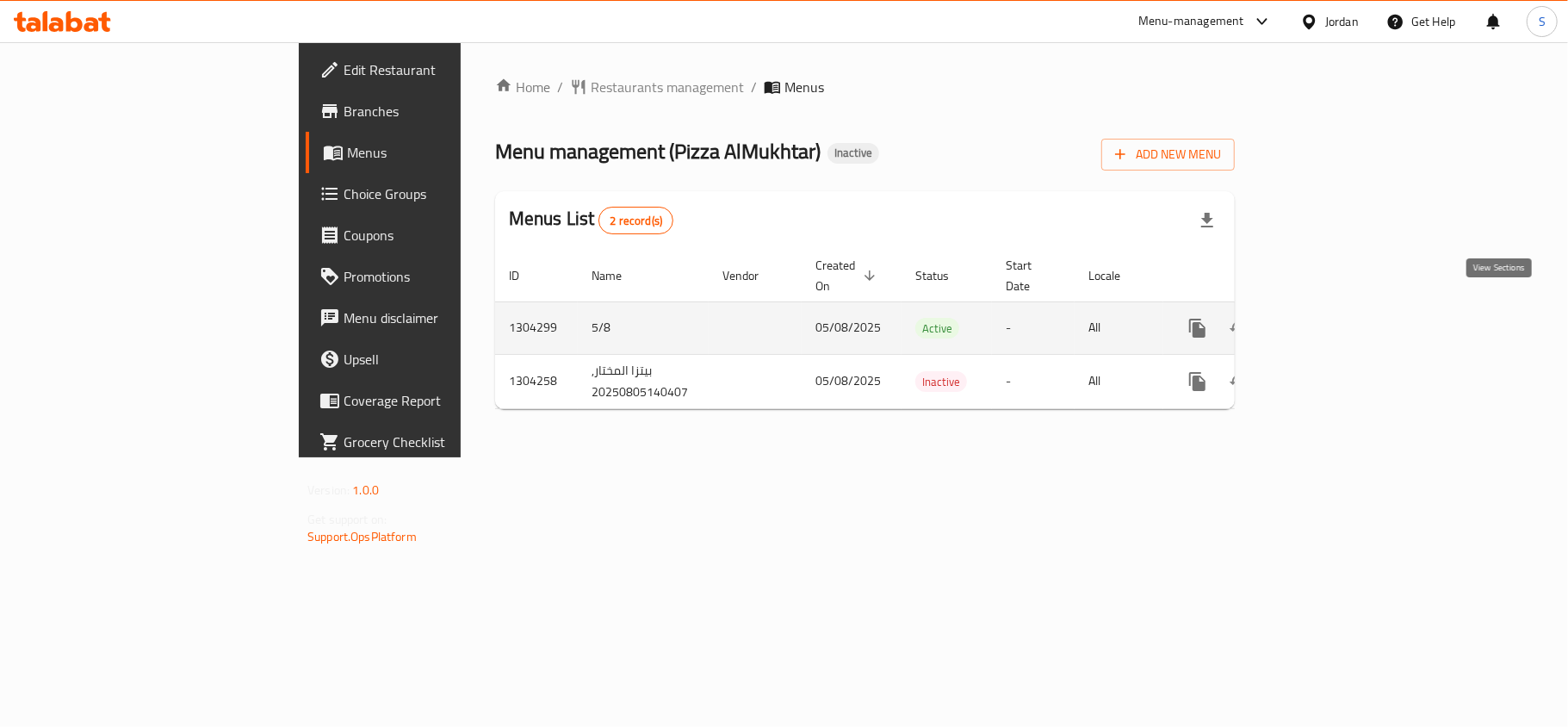 click 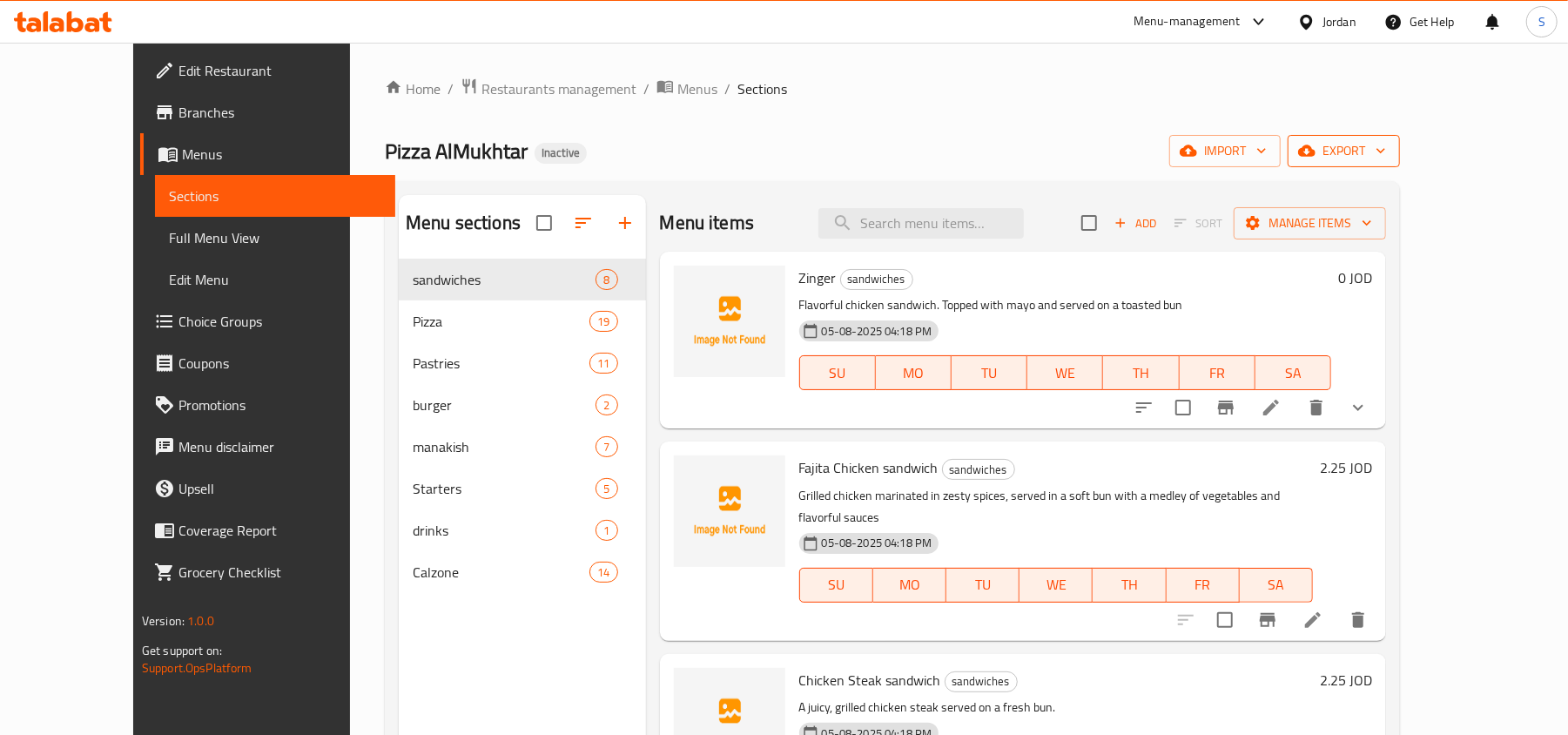 click on "export" at bounding box center (1343, 151) 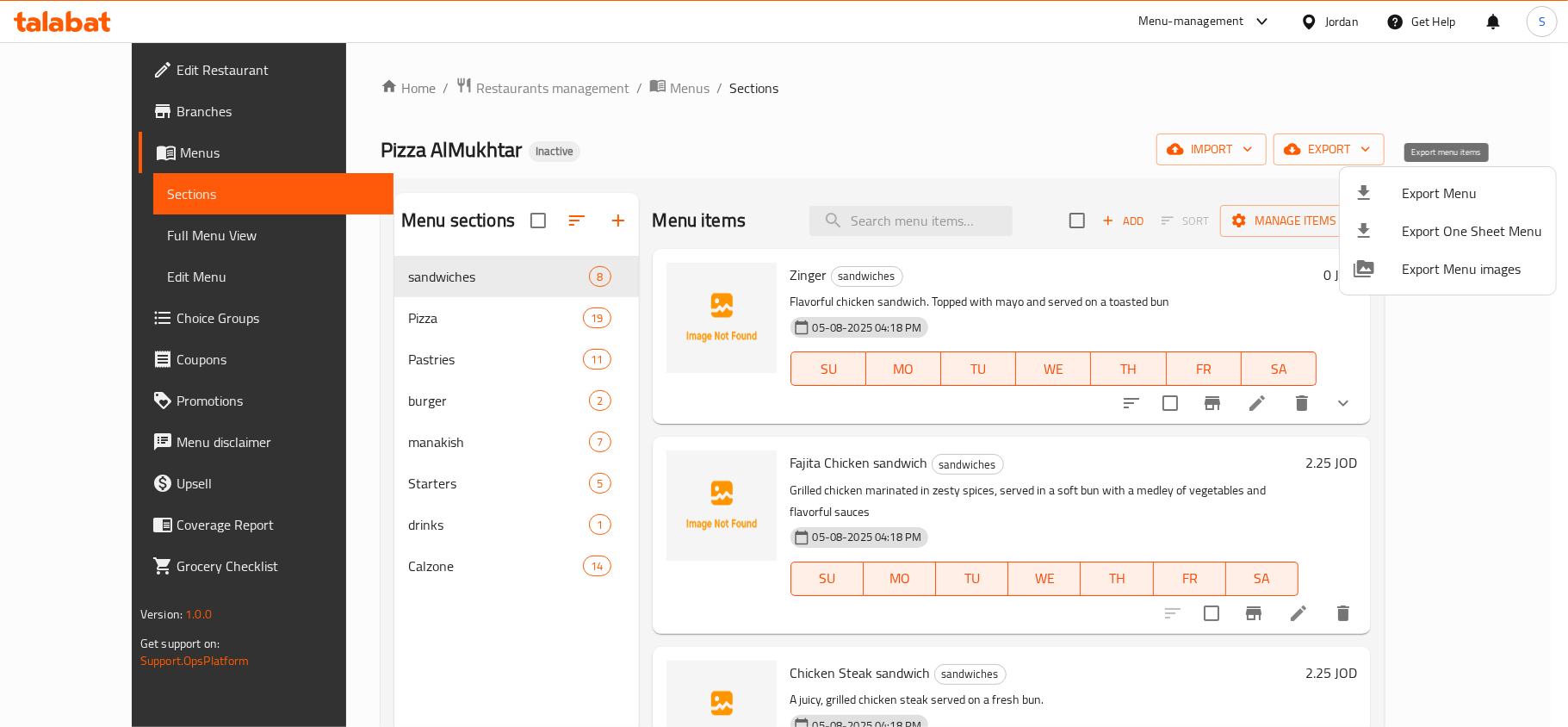 click on "Export Menu" at bounding box center (1447, 193) 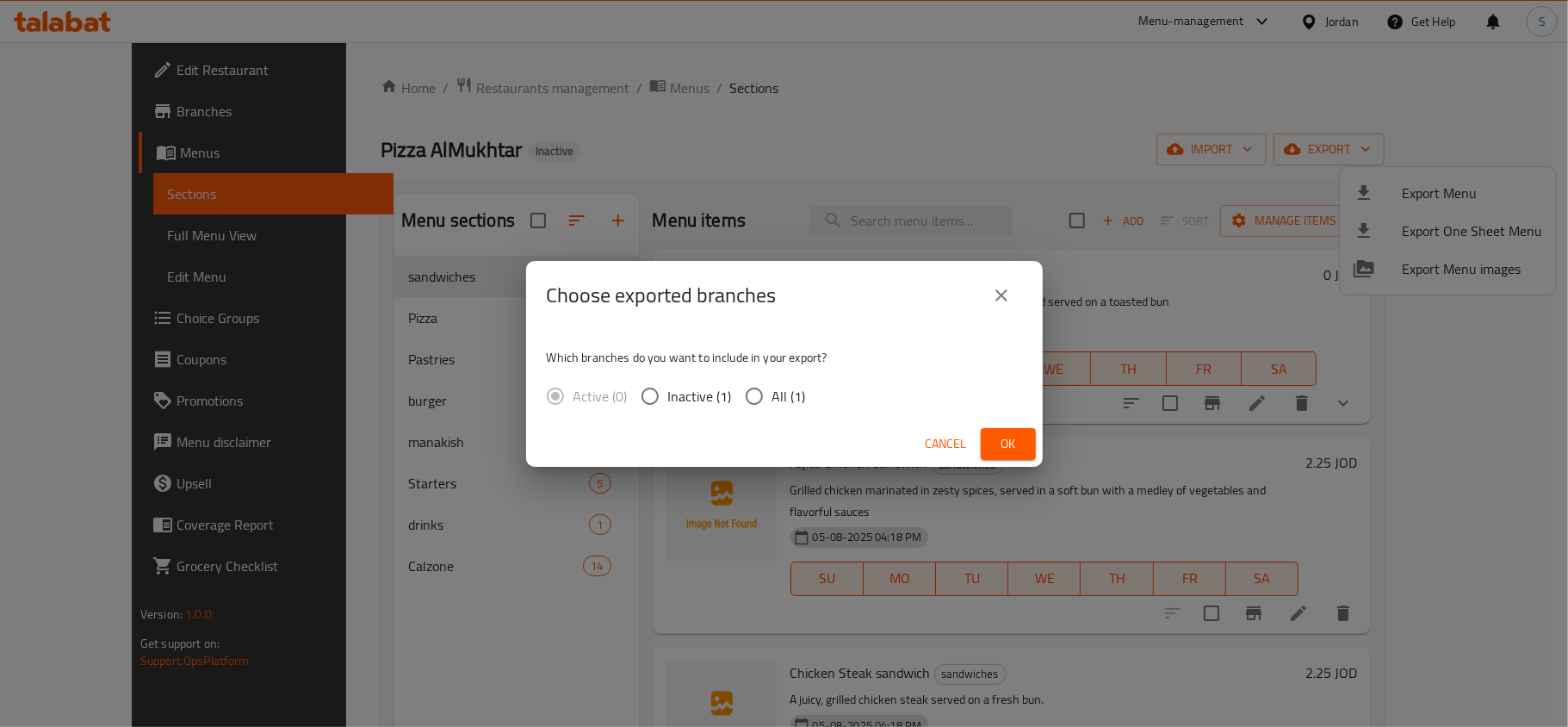 click on "All (1)" at bounding box center (789, 396) 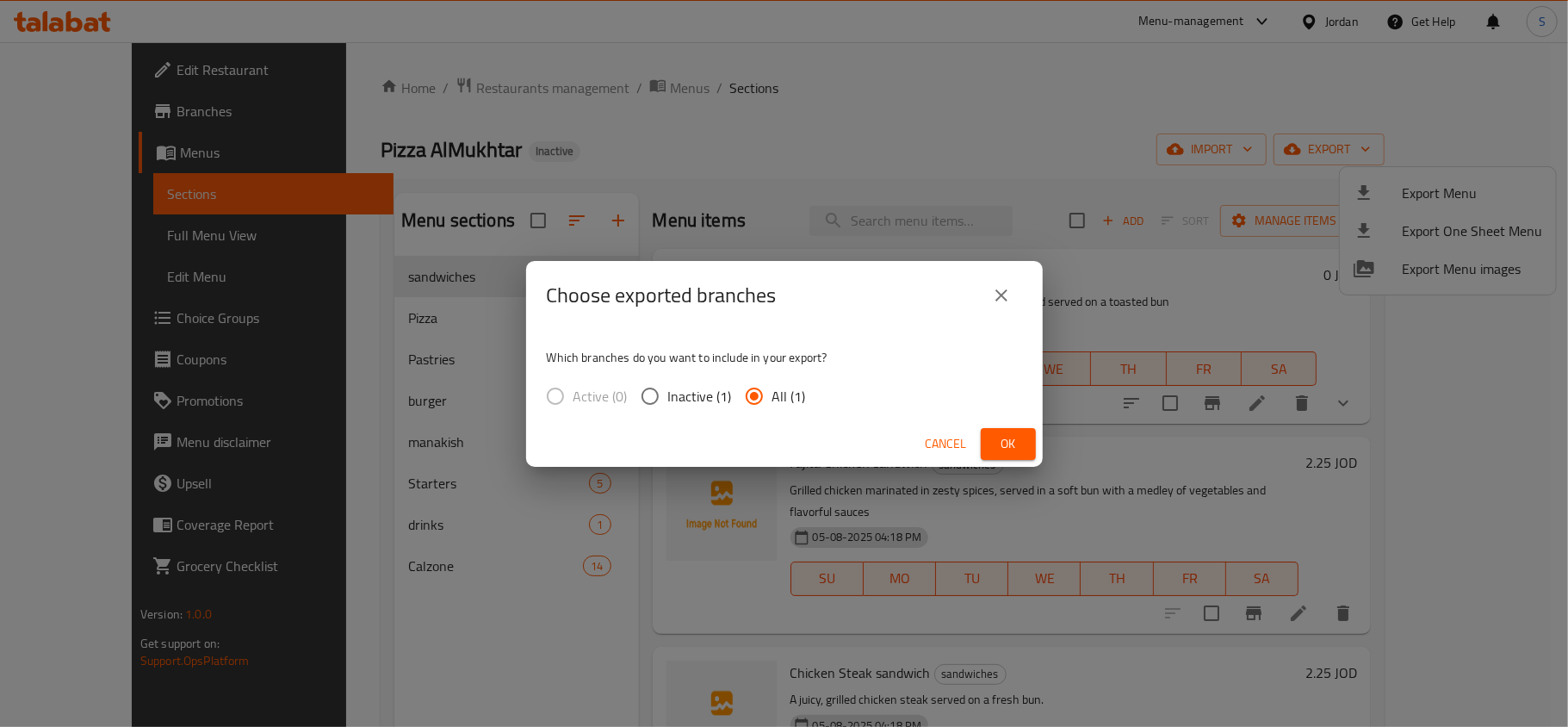 click on "Ok" at bounding box center (1008, 444) 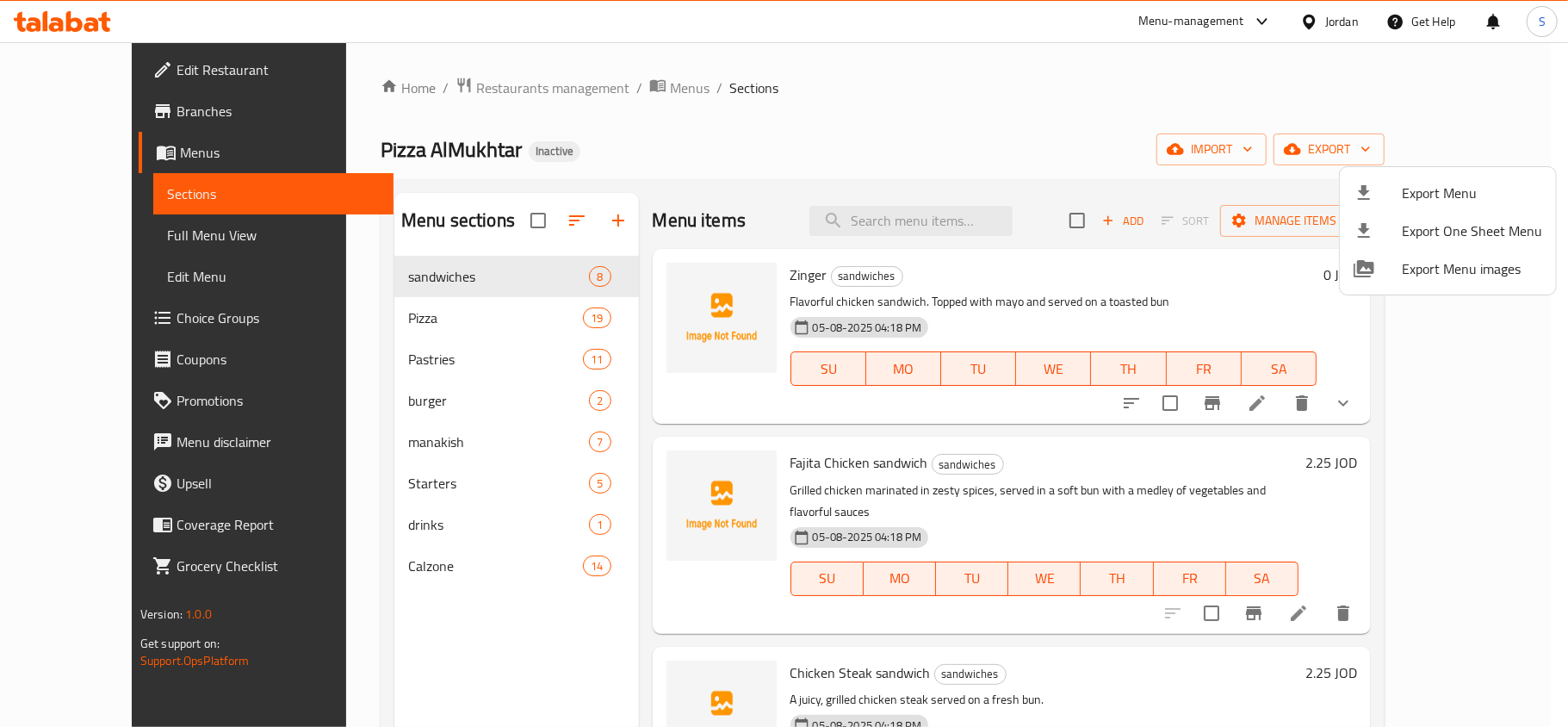 click at bounding box center [784, 364] 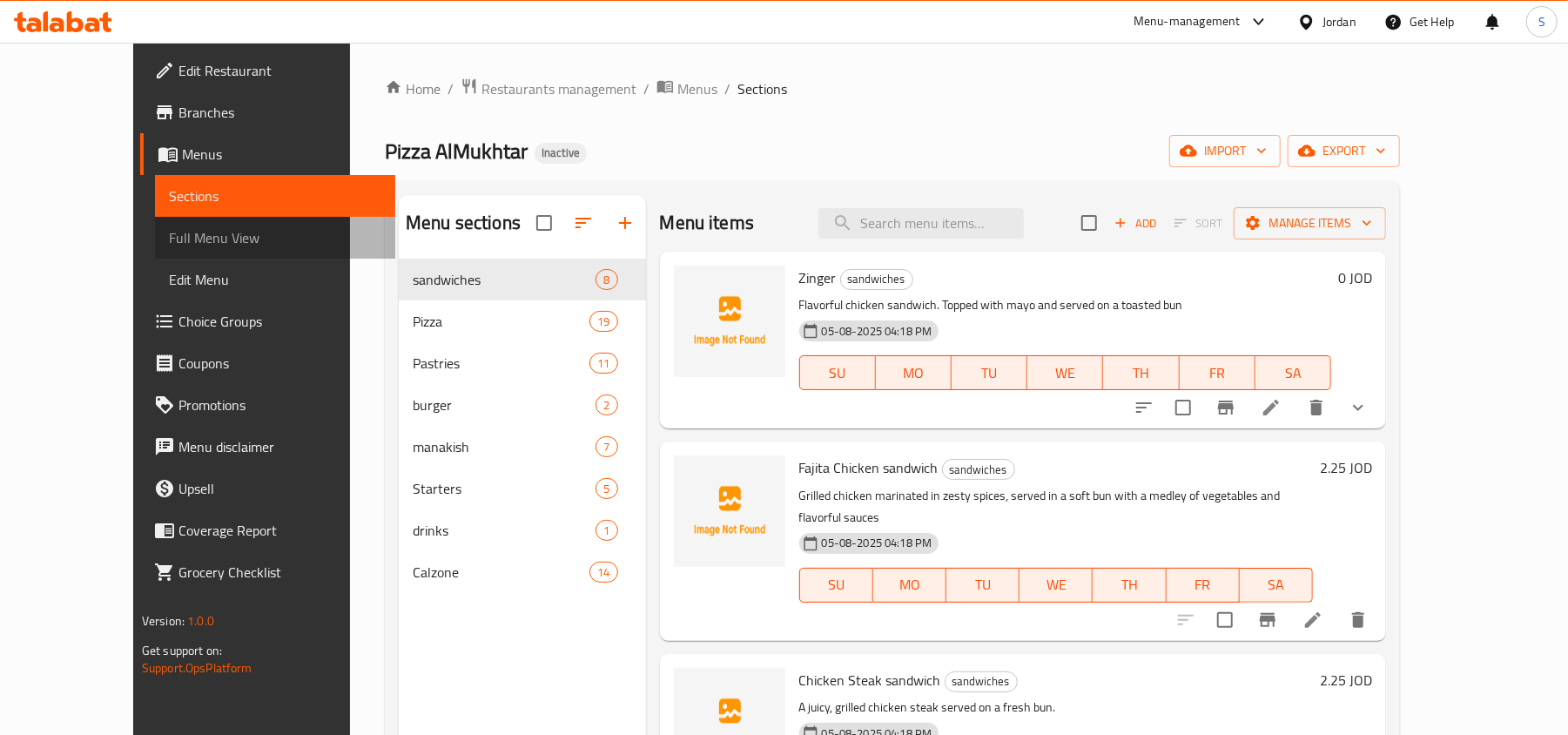 click on "Full Menu View" at bounding box center (275, 238) 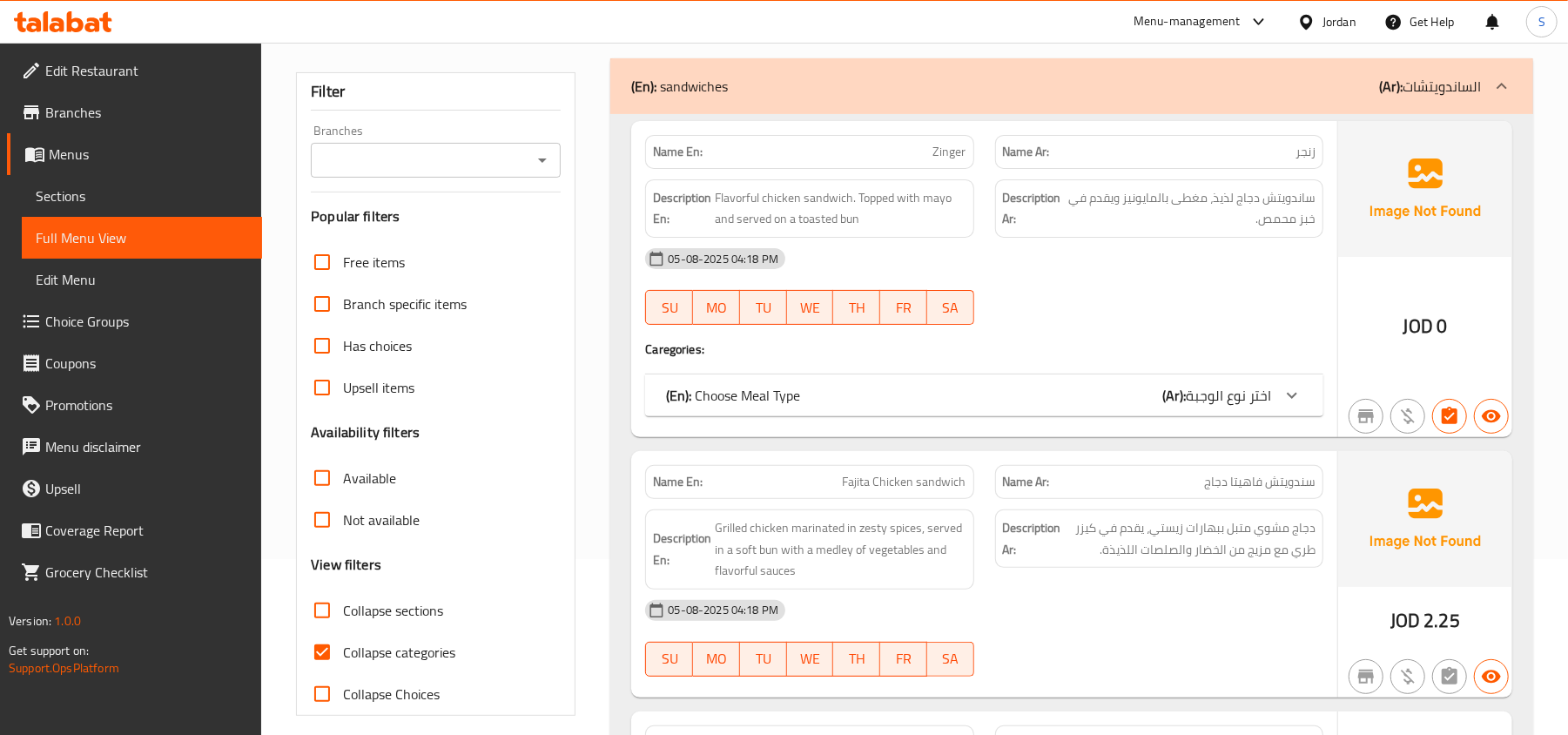 scroll, scrollTop: 464, scrollLeft: 0, axis: vertical 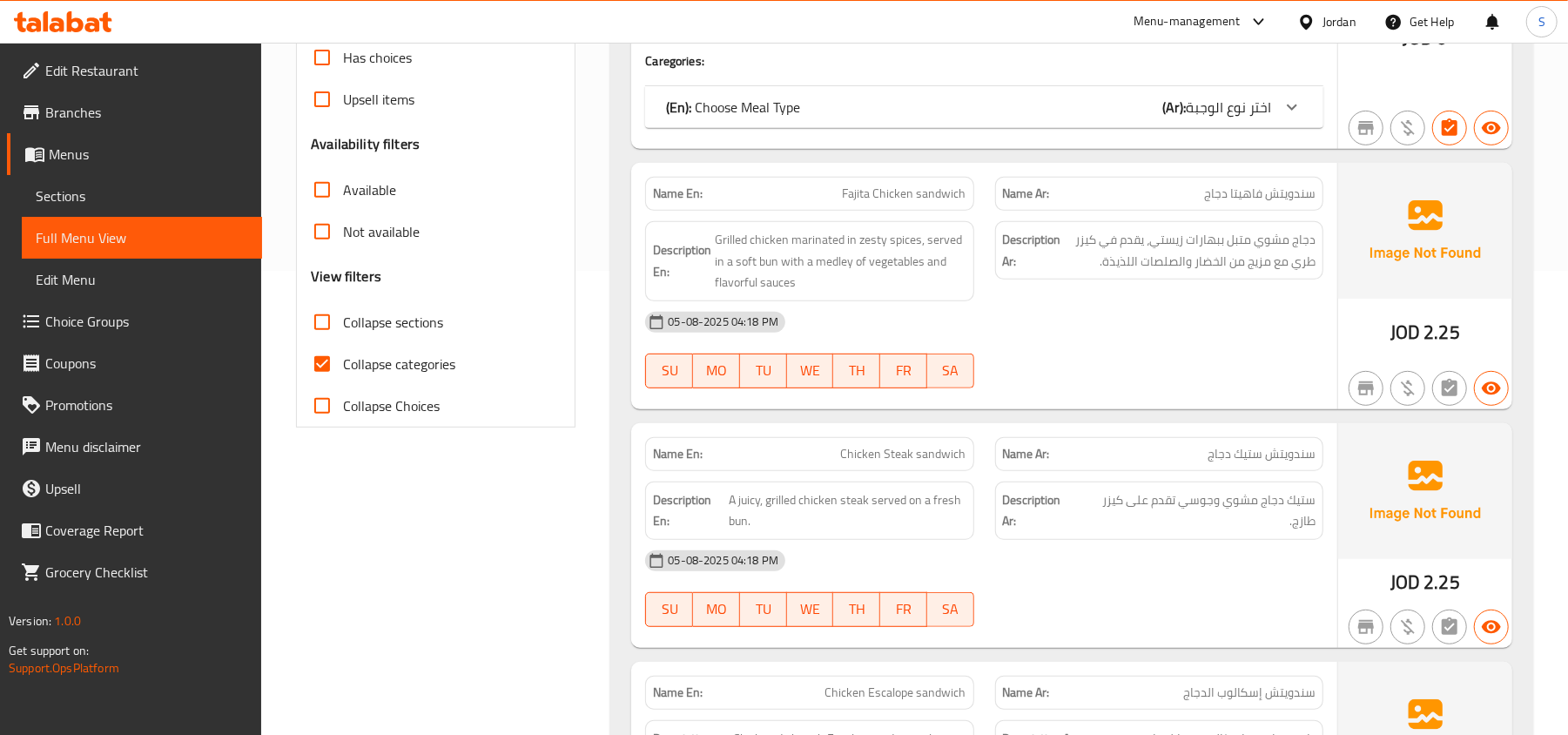 click on "Collapse categories" at bounding box center (399, 364) 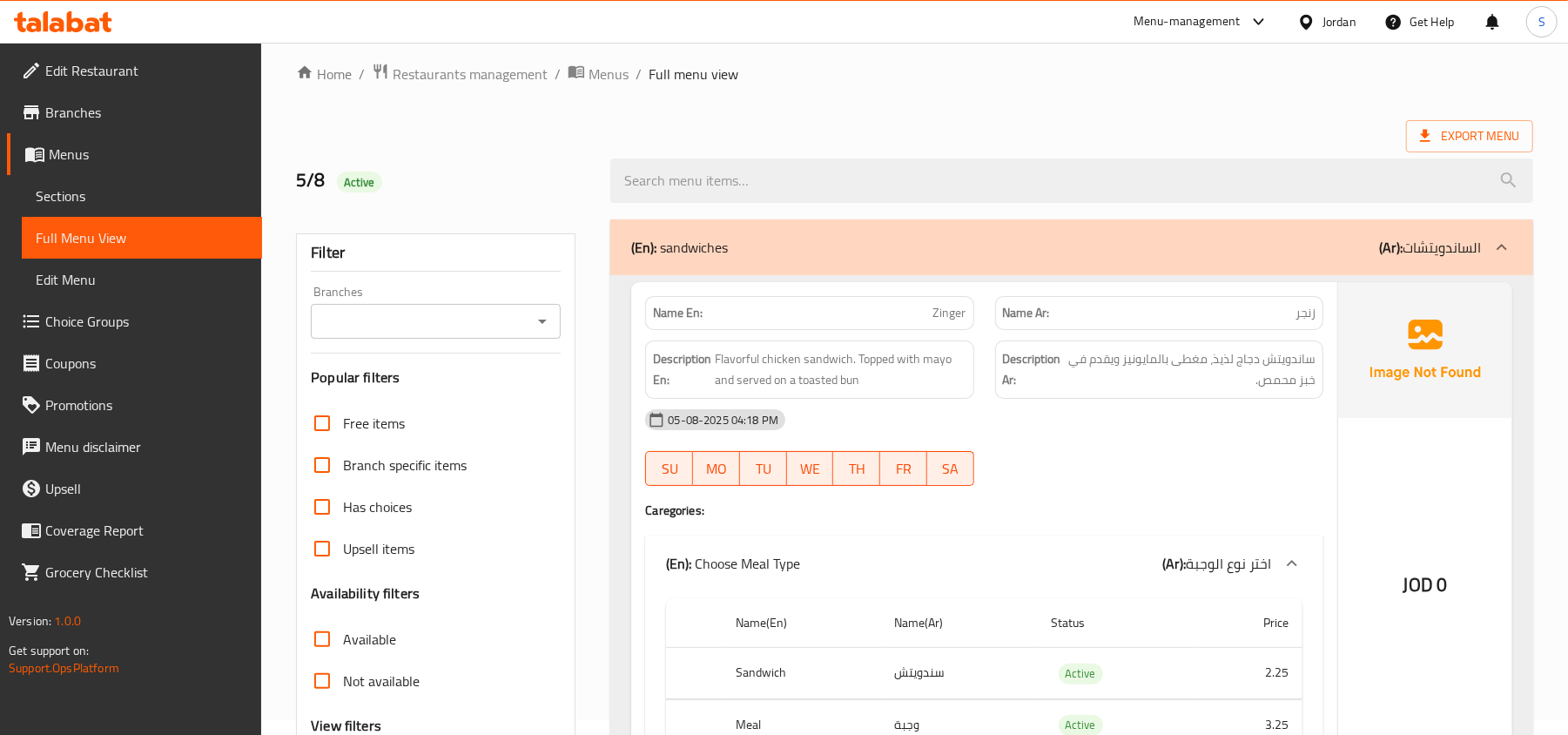 scroll, scrollTop: 0, scrollLeft: 0, axis: both 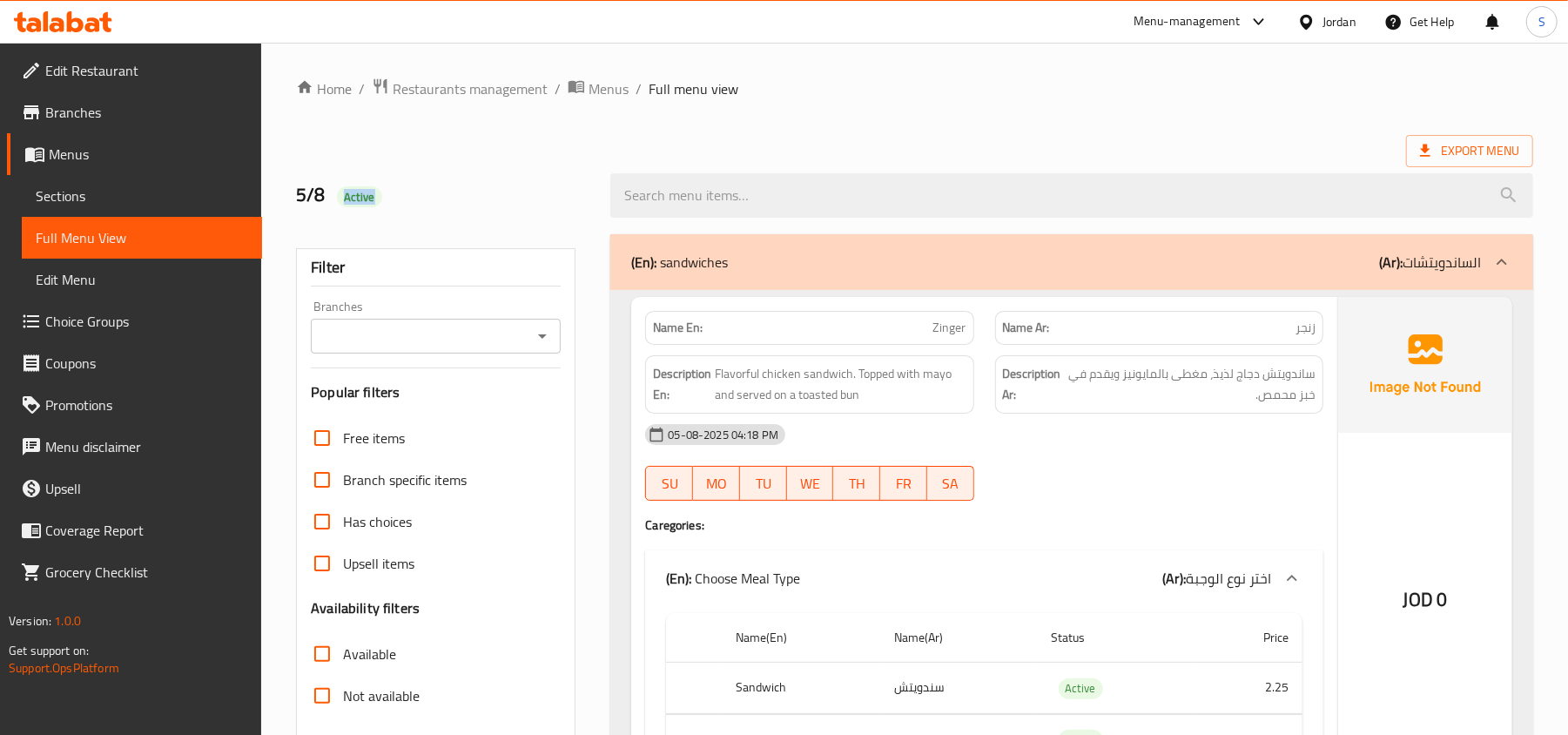 drag, startPoint x: 336, startPoint y: 196, endPoint x: 463, endPoint y: 209, distance: 127.66362 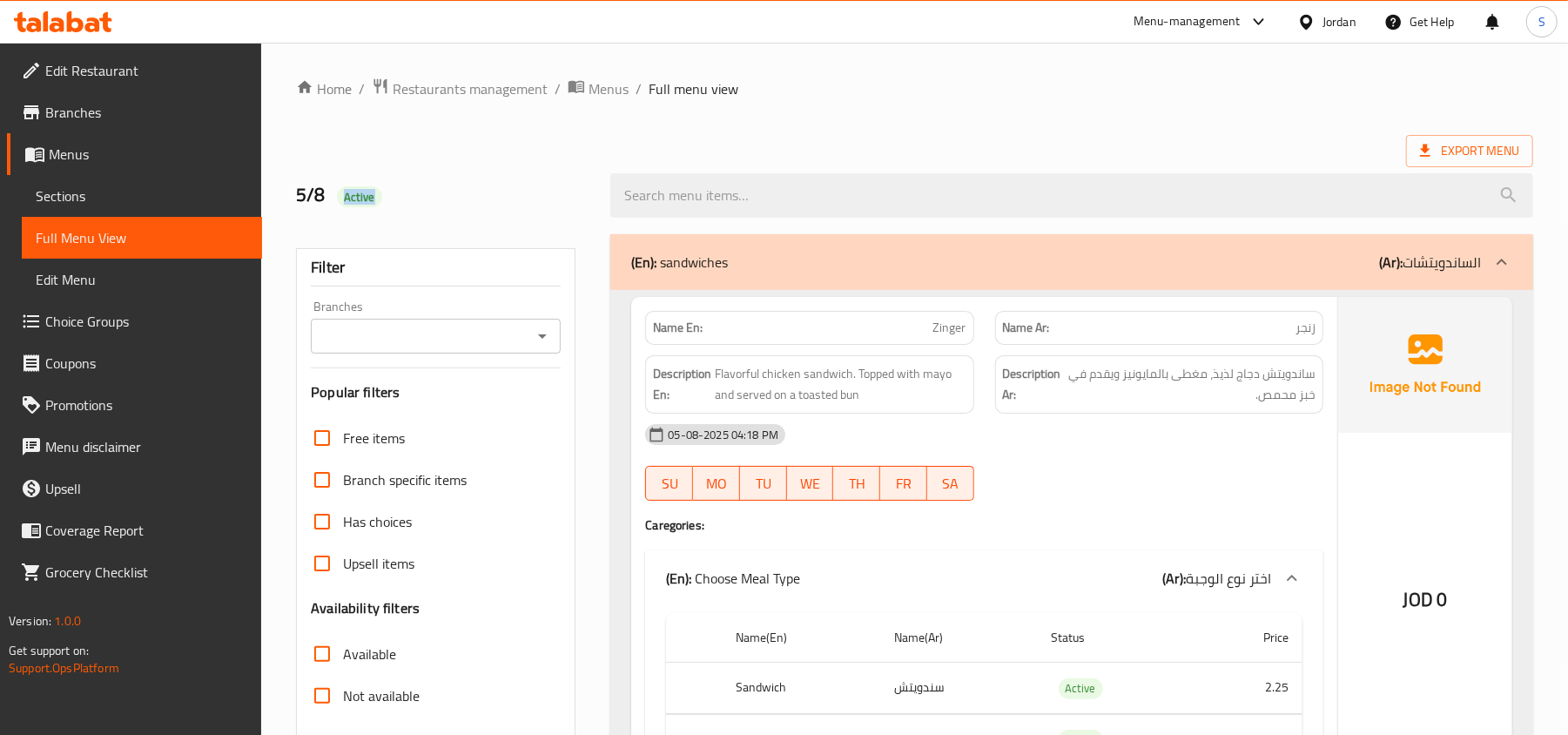 click on "5/8   Active" at bounding box center (442, 195) 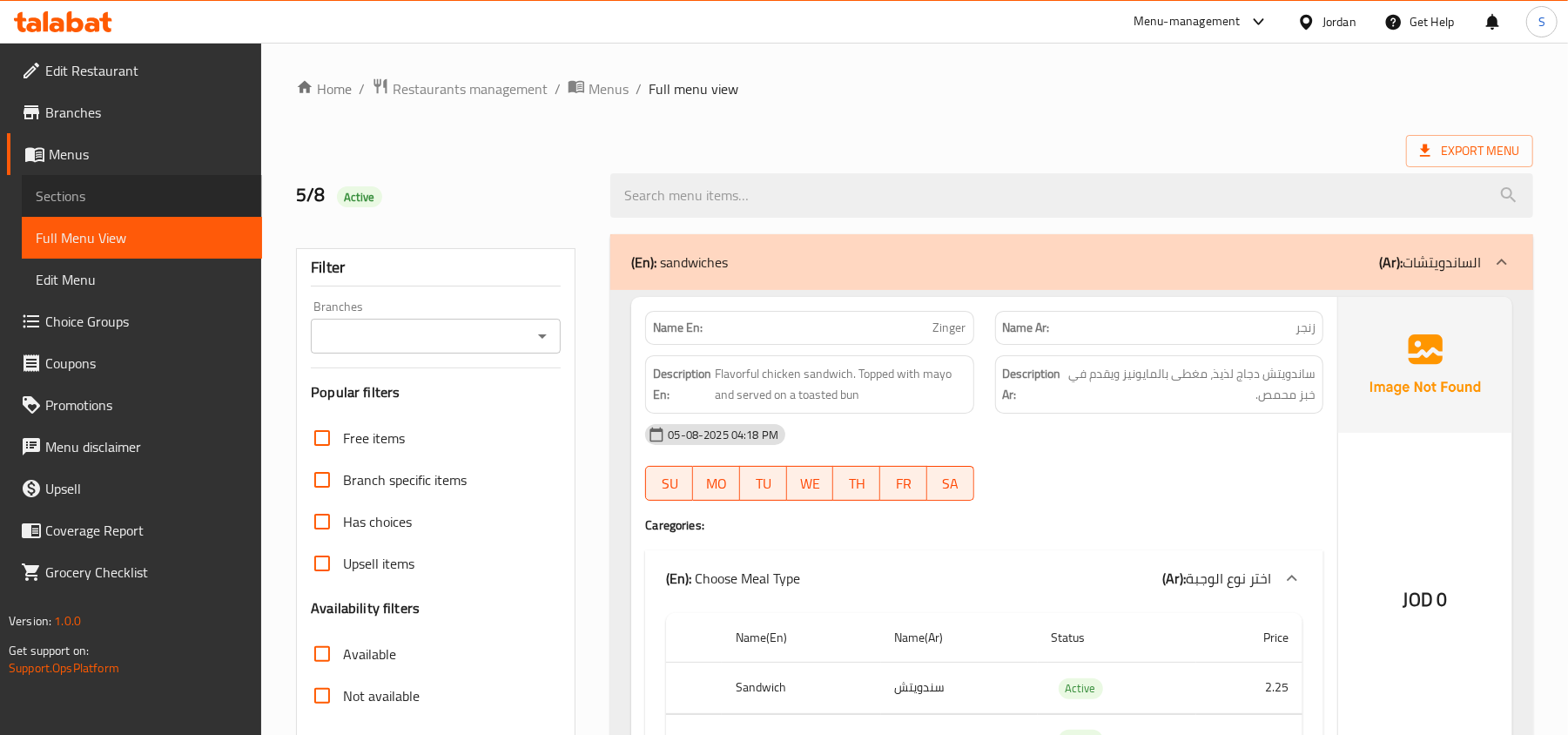 click on "Sections" at bounding box center (142, 196) 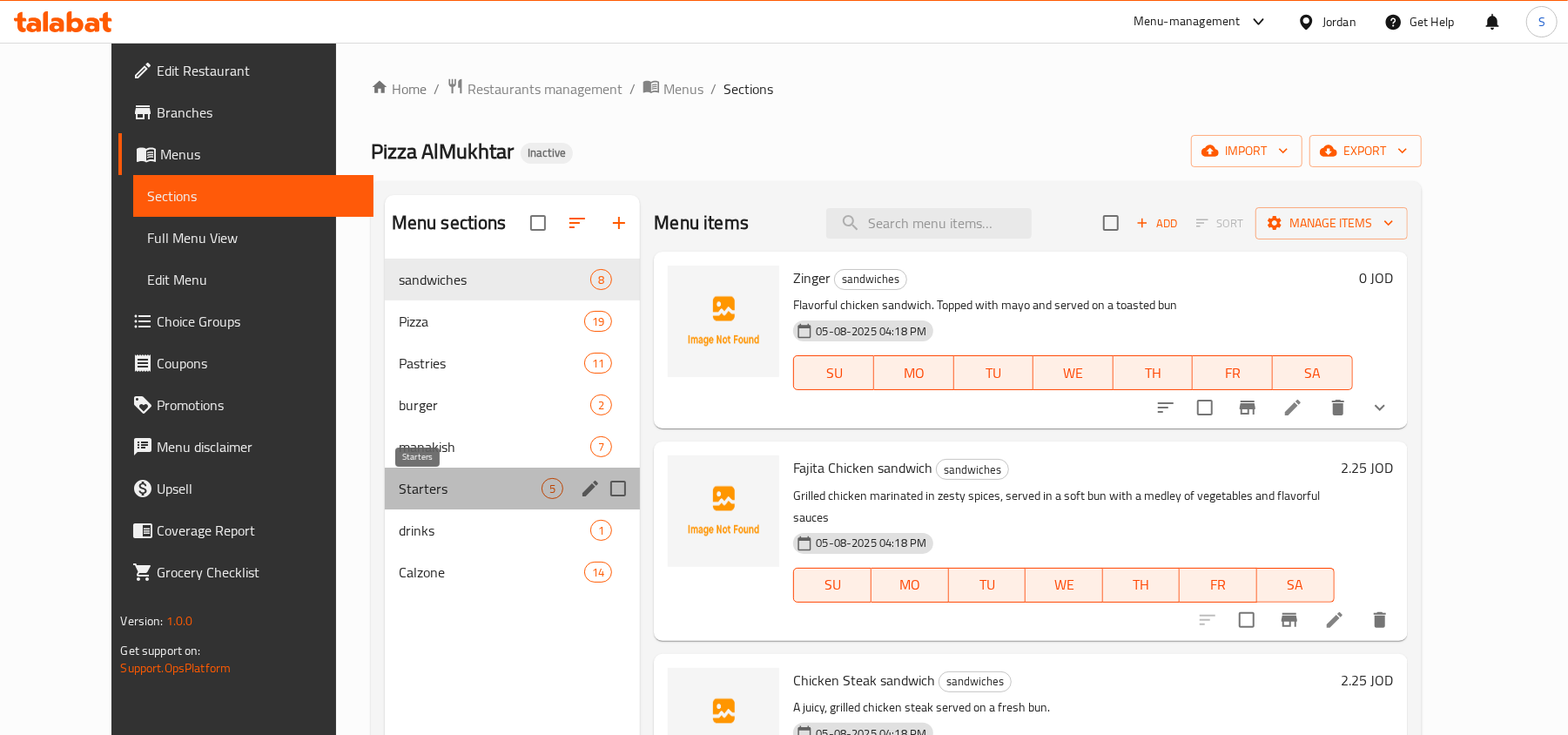 click on "Starters" at bounding box center (470, 489) 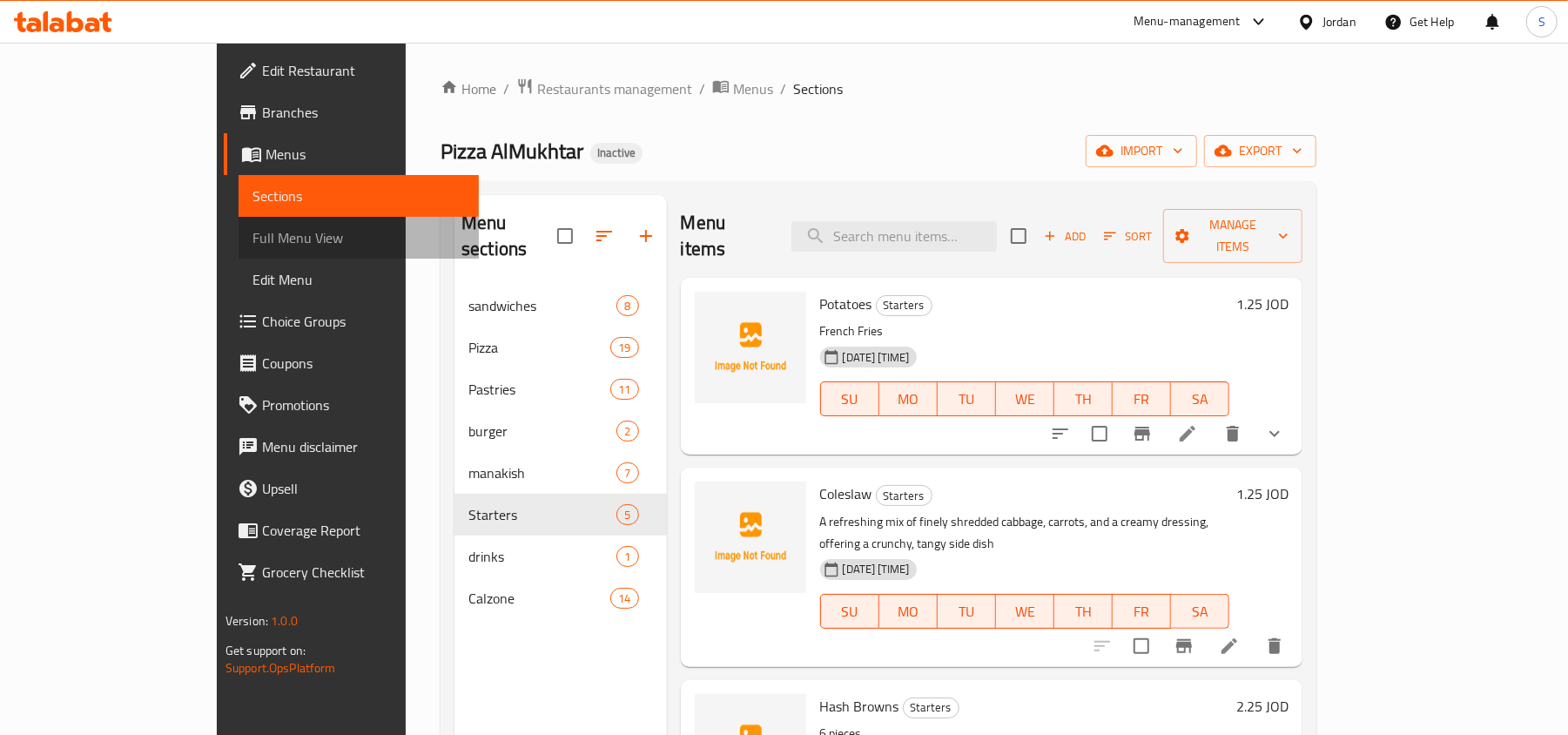 click on "Full Menu View" at bounding box center [359, 238] 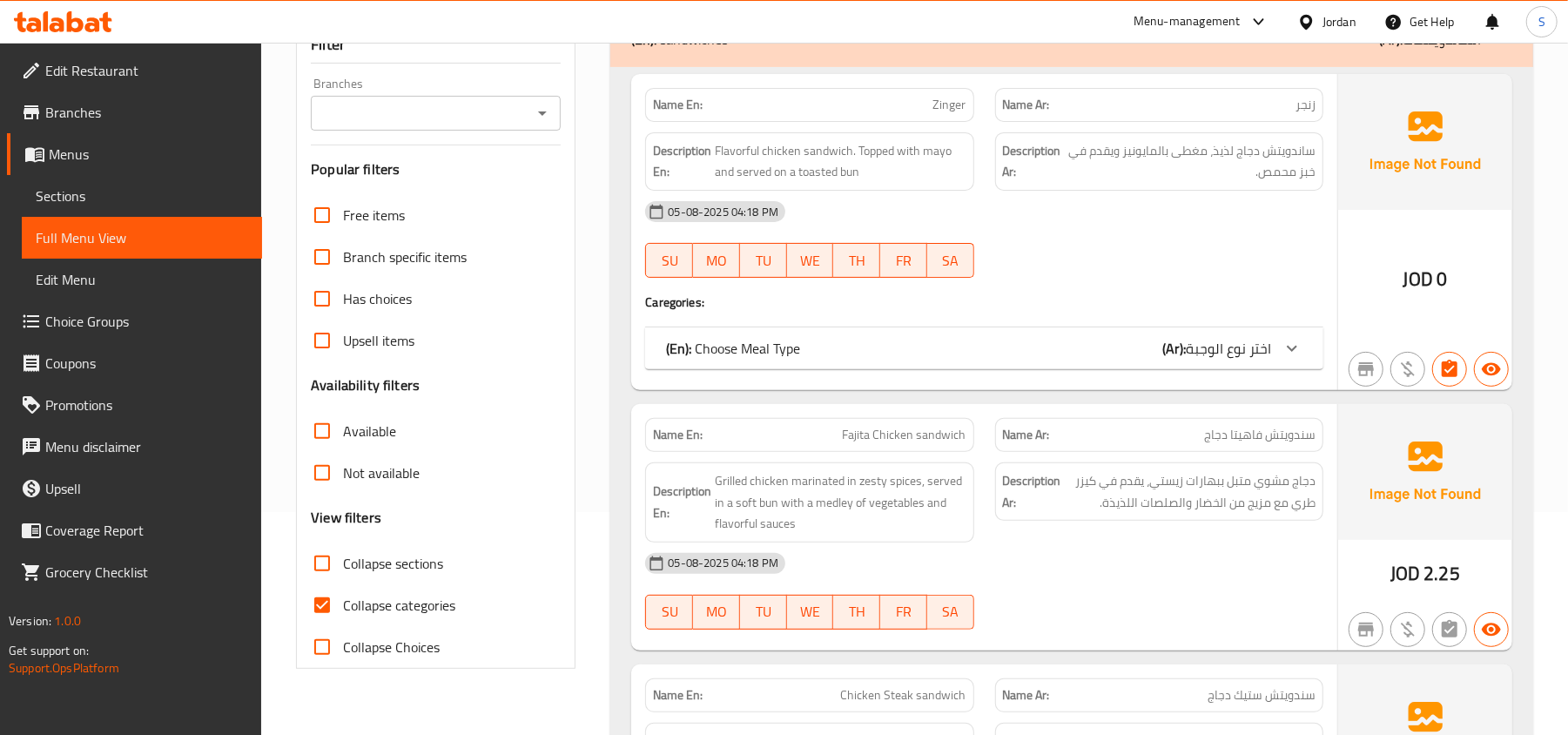 scroll, scrollTop: 232, scrollLeft: 0, axis: vertical 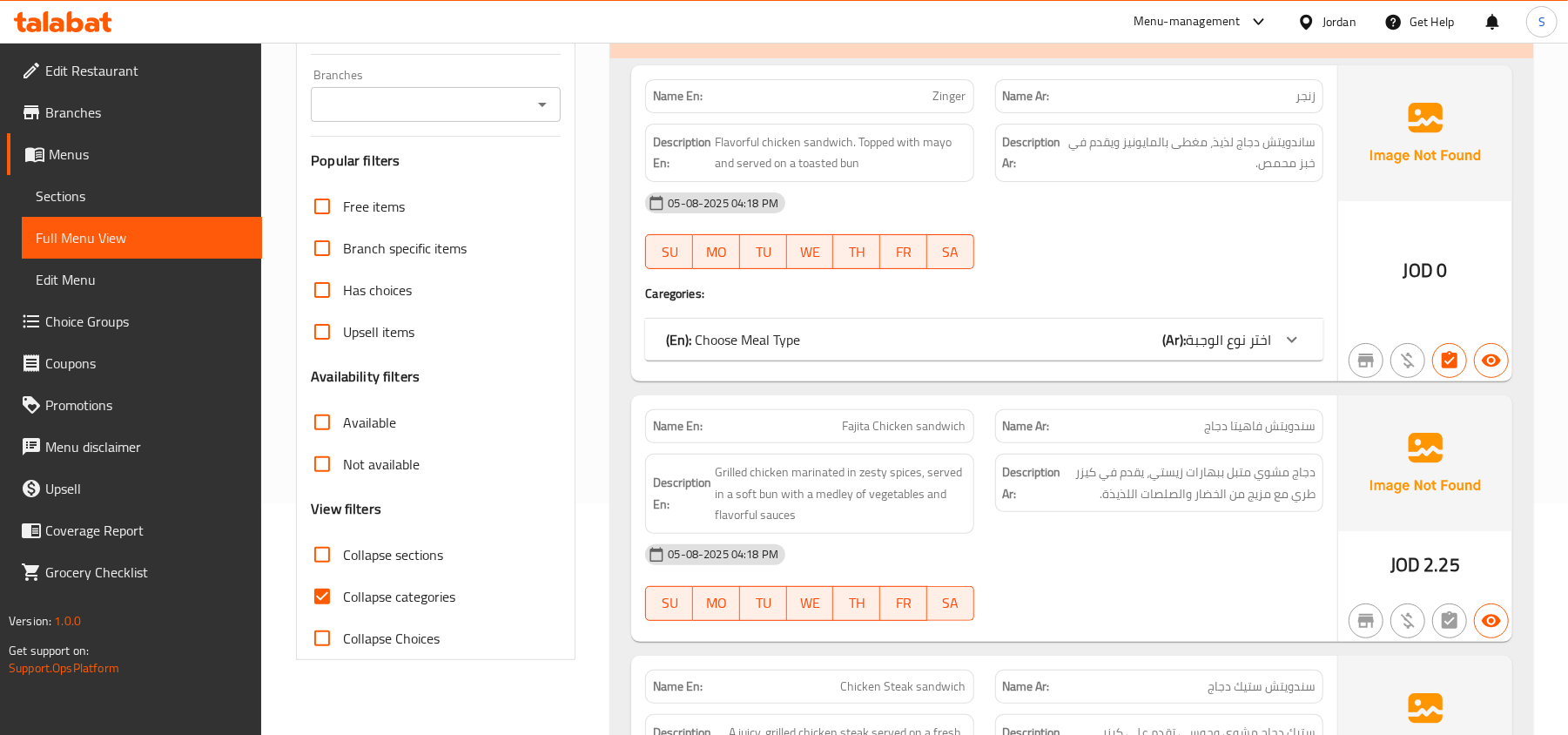 click on "Collapse categories" at bounding box center [399, 597] 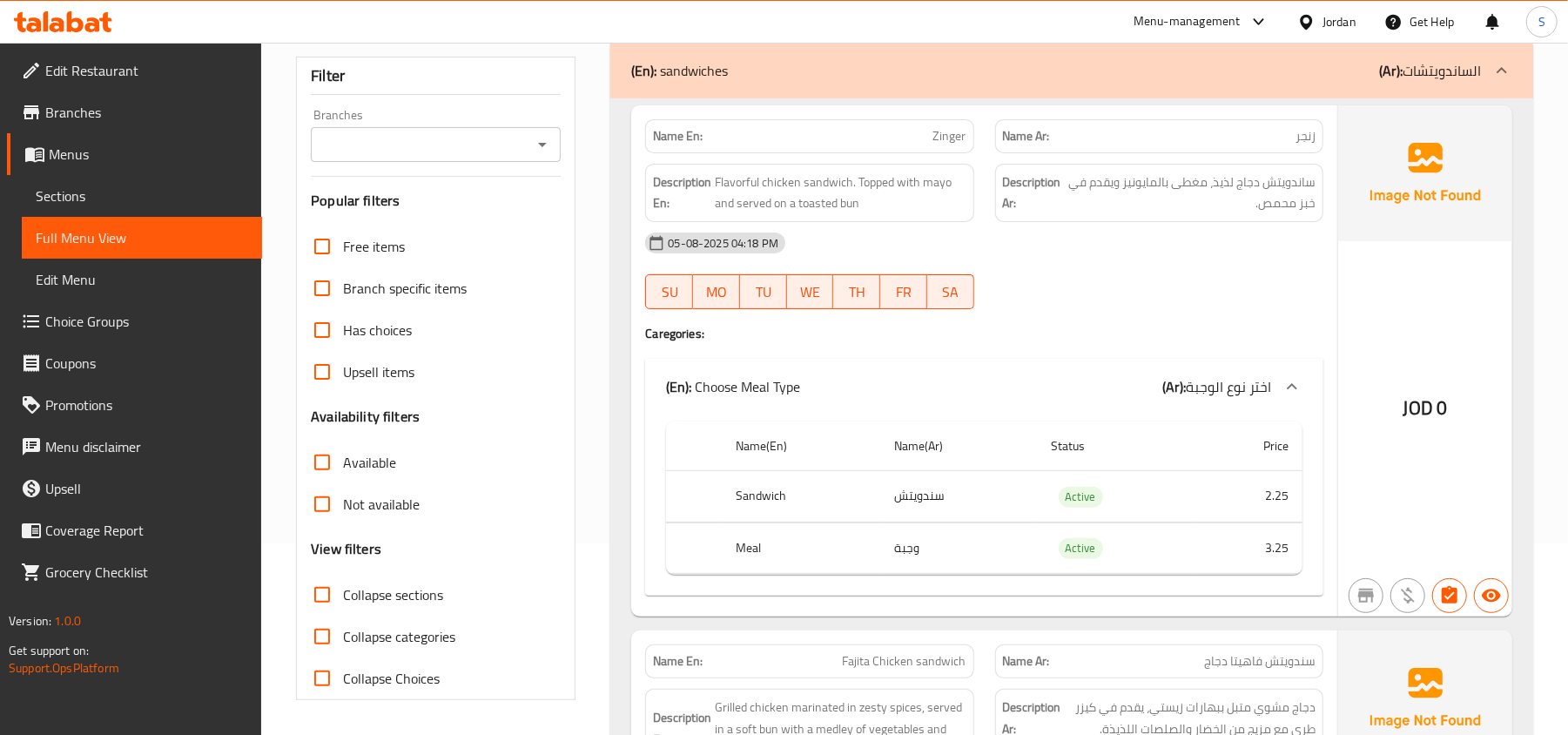 scroll, scrollTop: 232, scrollLeft: 0, axis: vertical 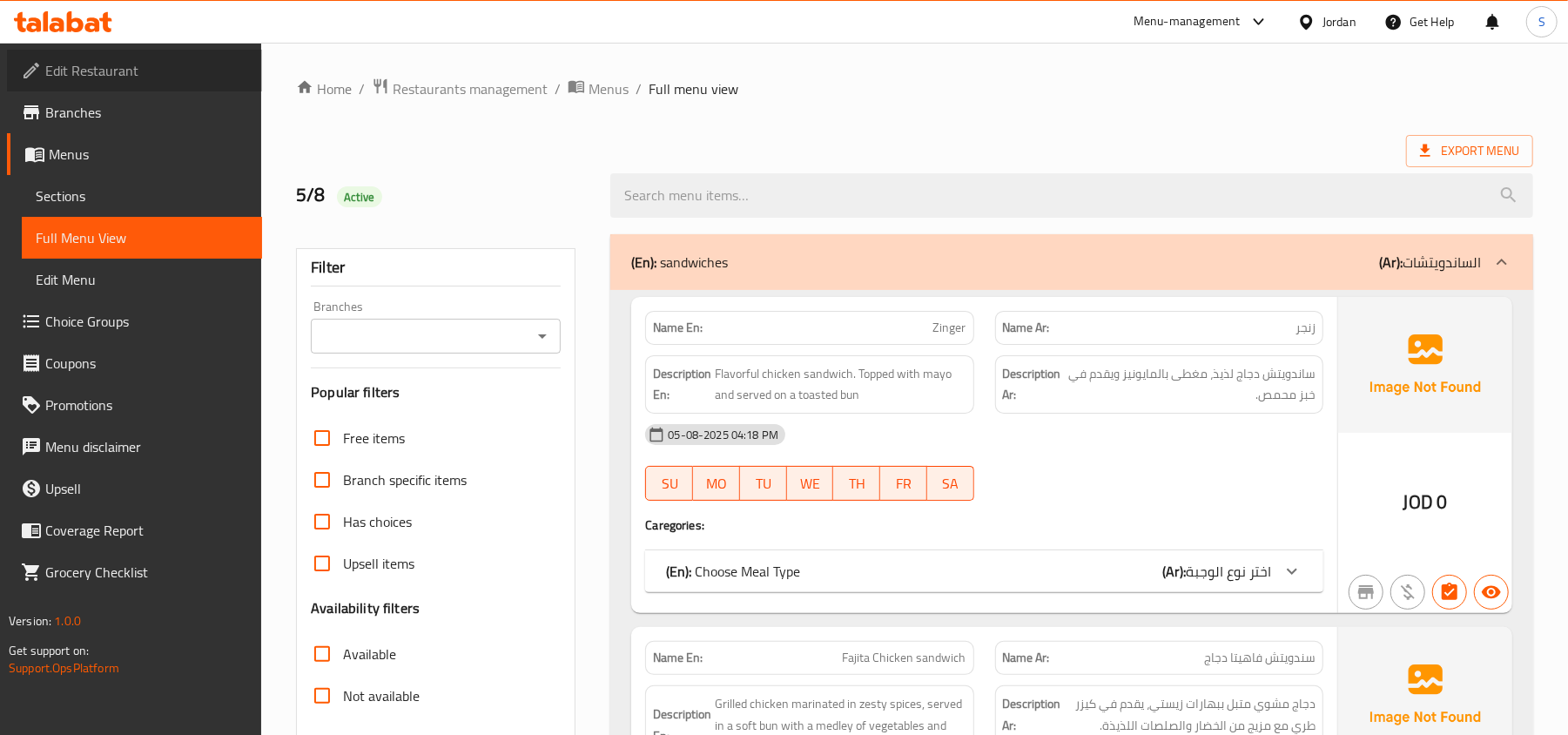 click on "Edit Restaurant" at bounding box center [146, 71] 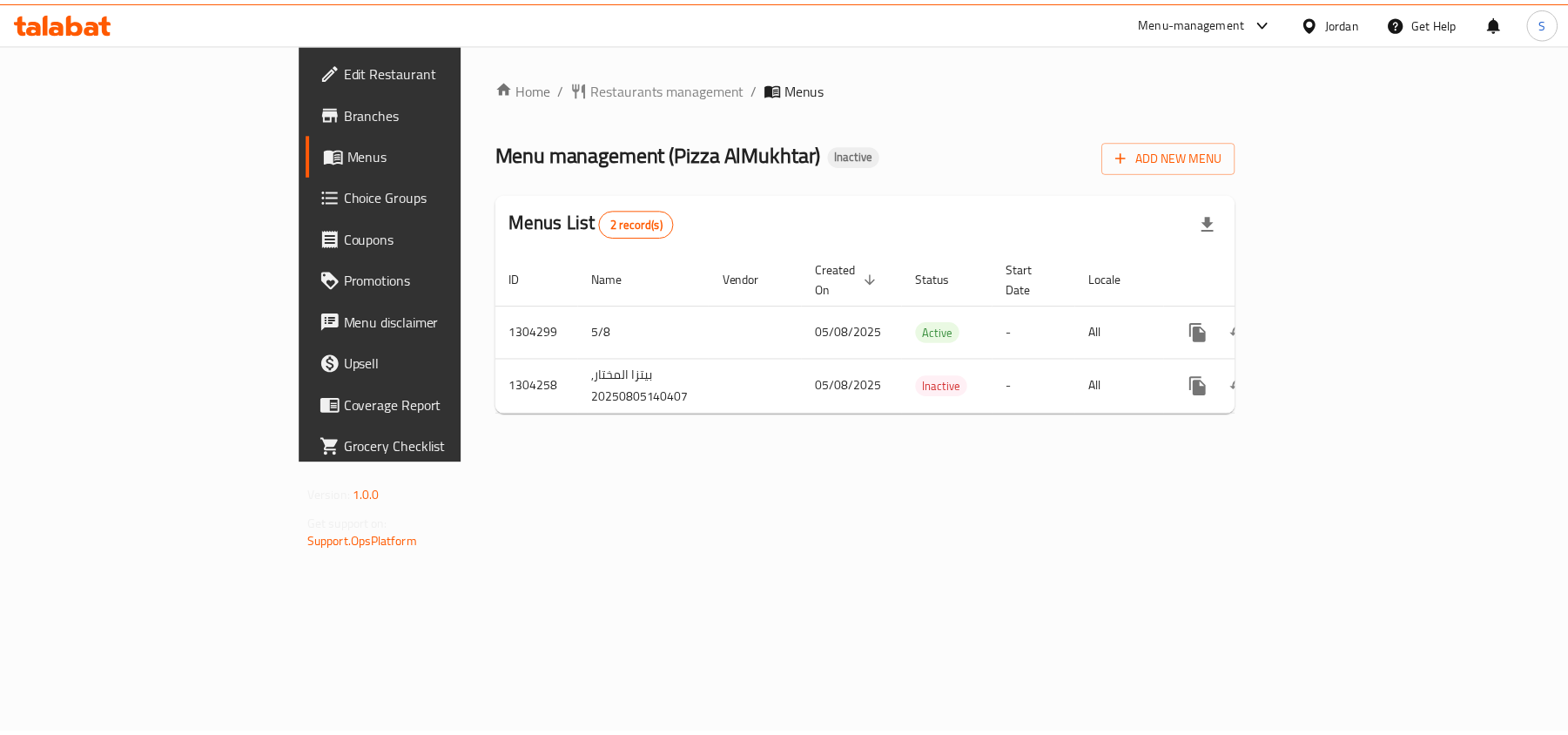 scroll, scrollTop: 0, scrollLeft: 0, axis: both 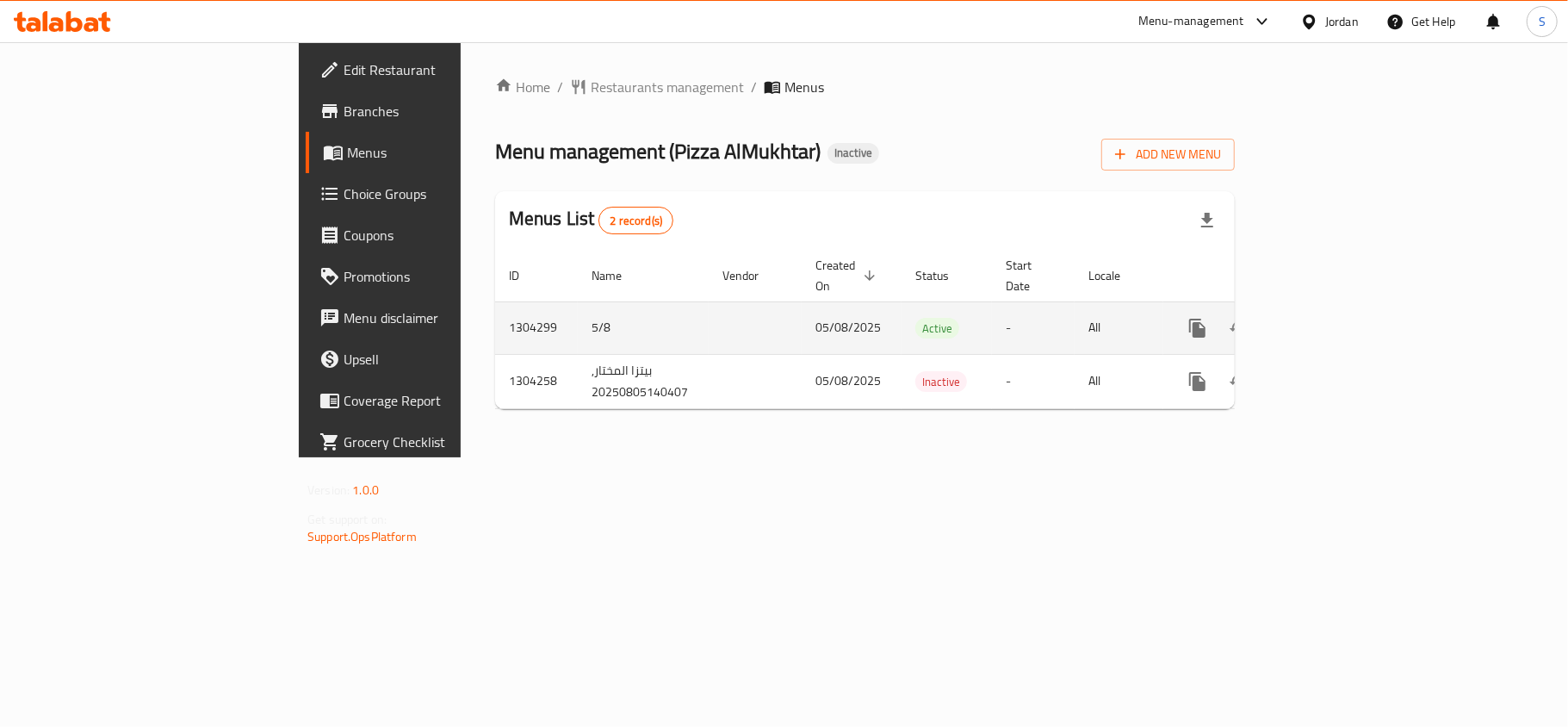 click 